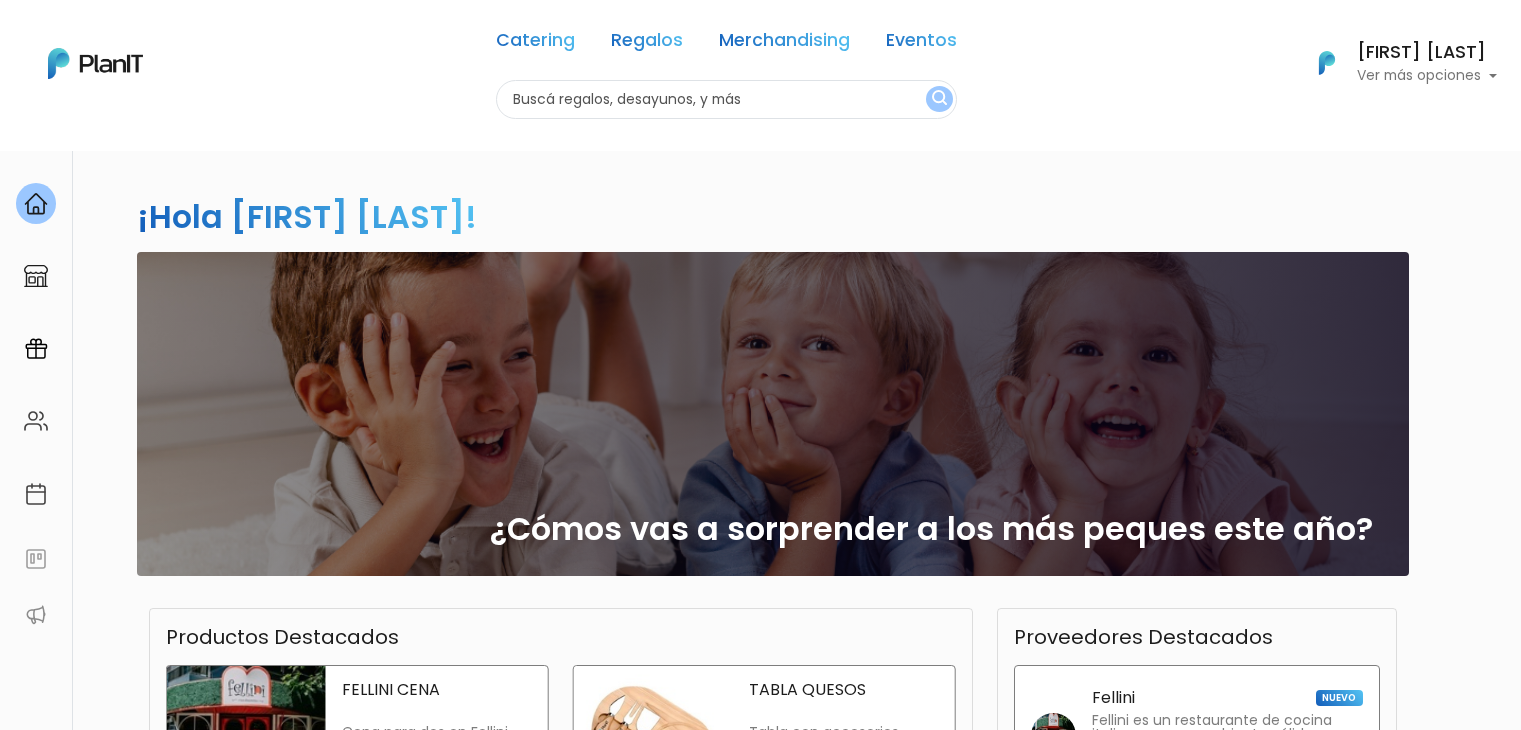scroll, scrollTop: 0, scrollLeft: 0, axis: both 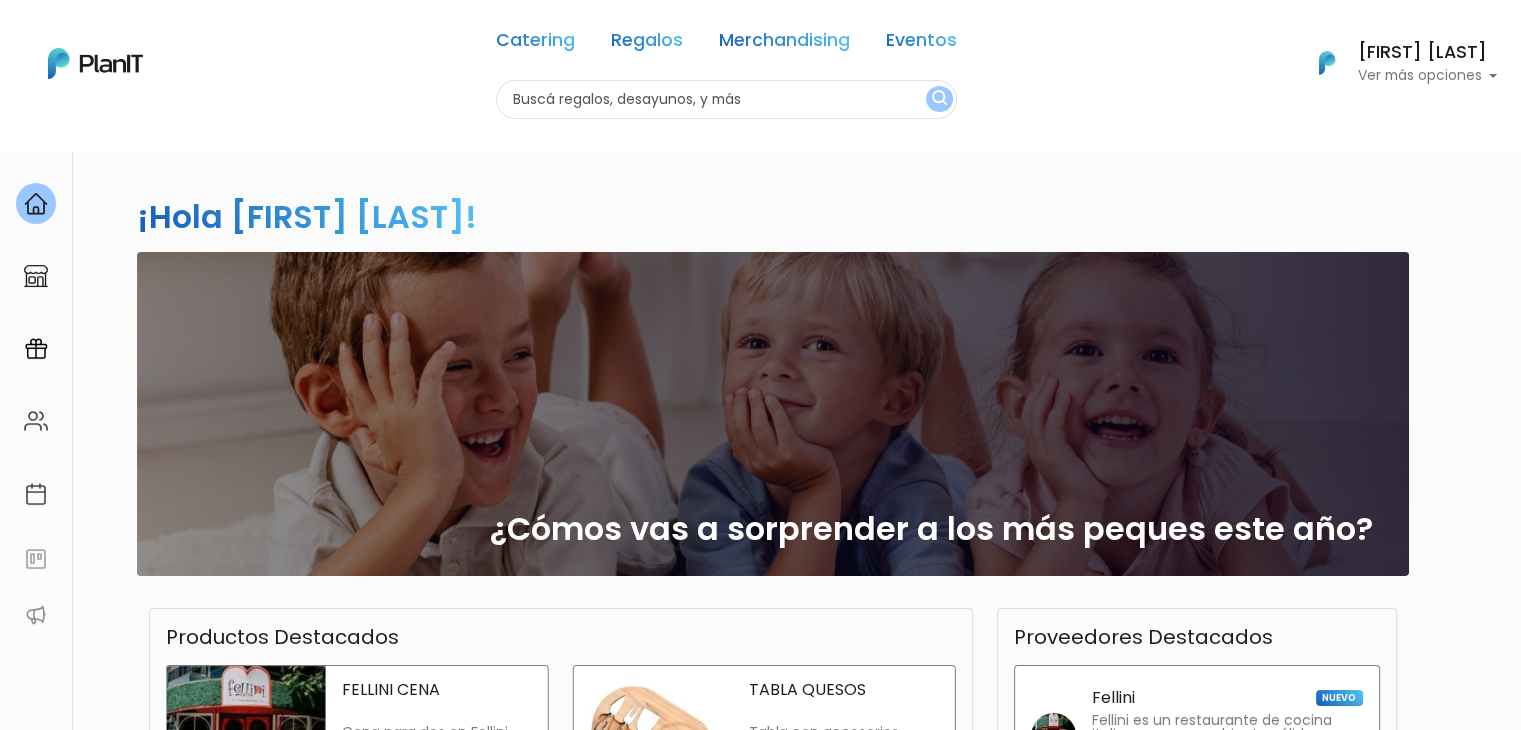 click at bounding box center [726, 99] 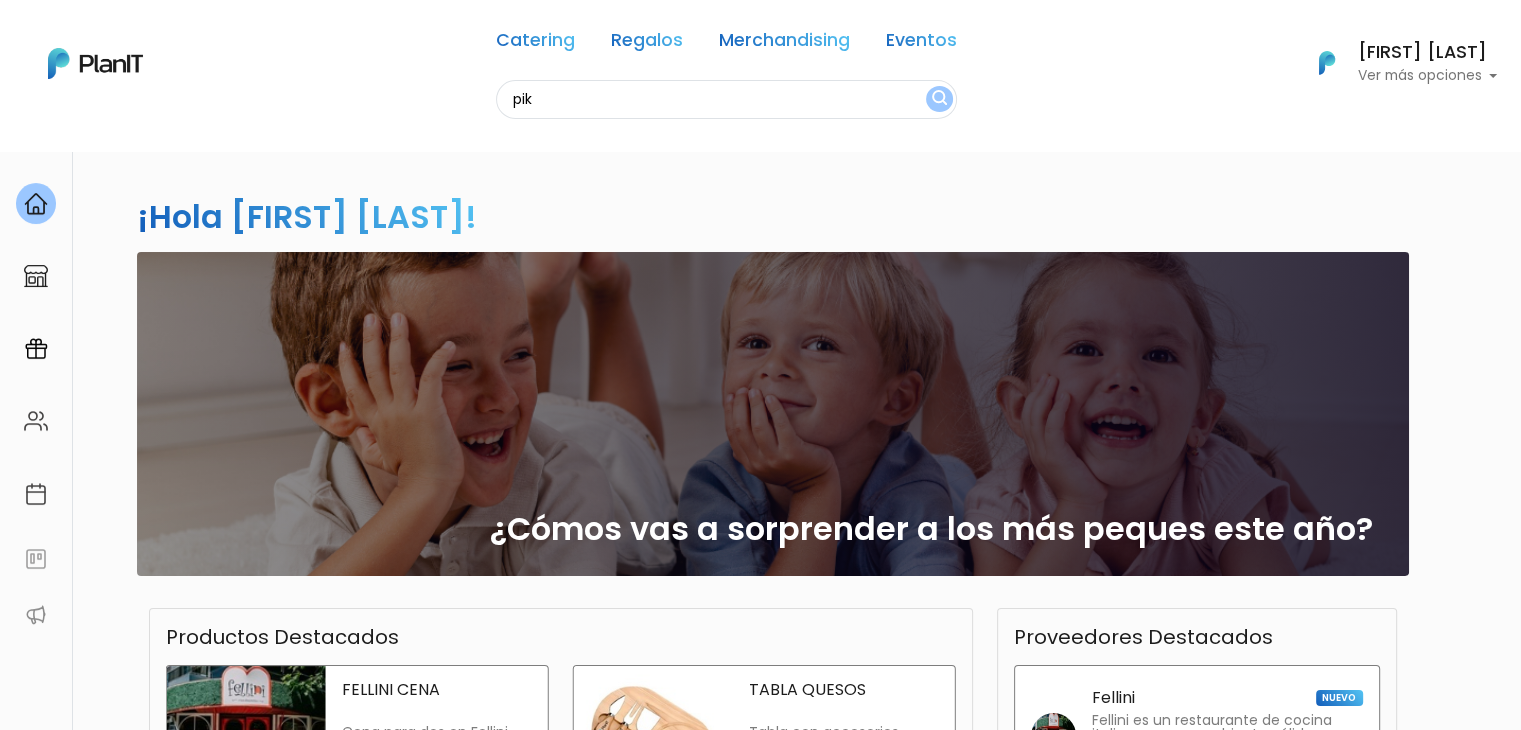 type on "pik" 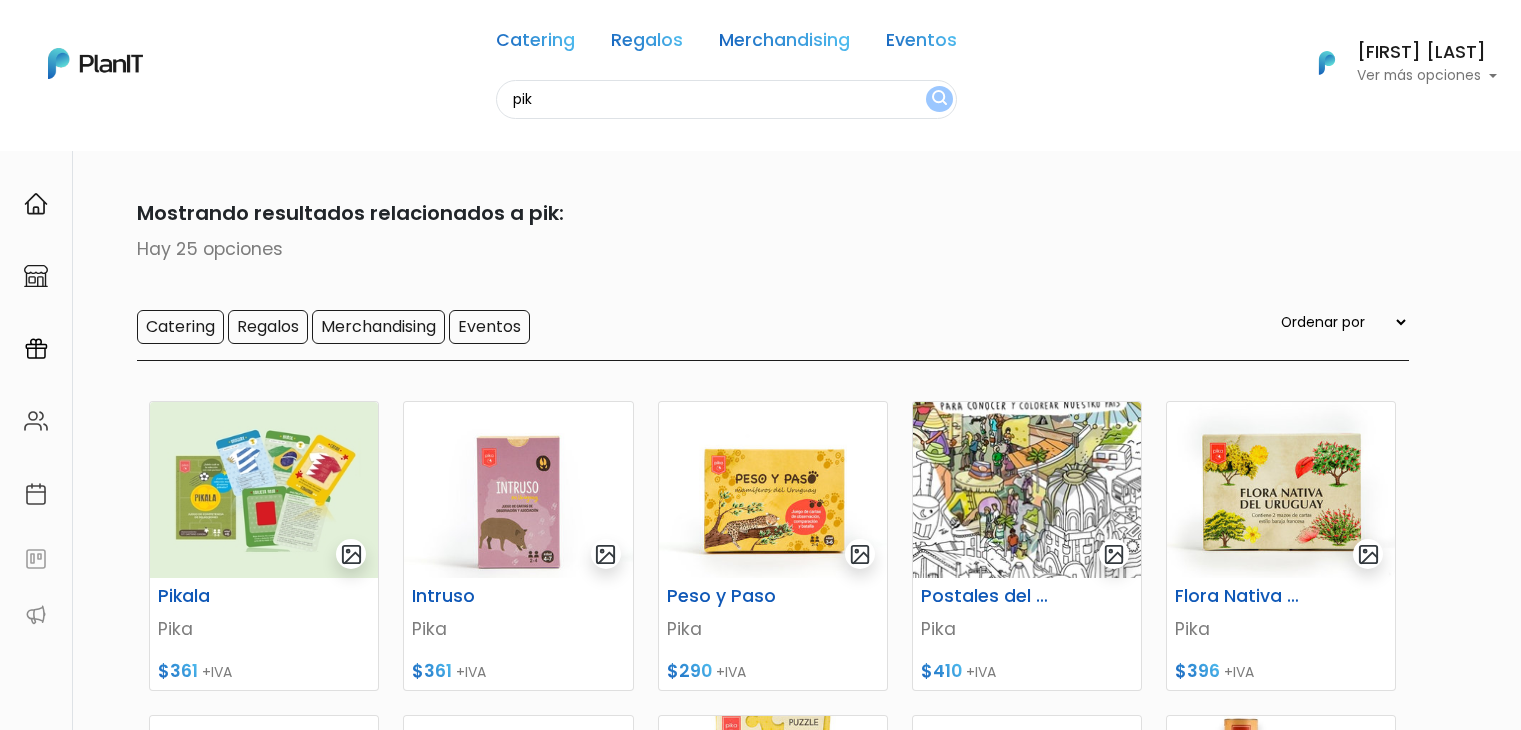 scroll, scrollTop: 0, scrollLeft: 0, axis: both 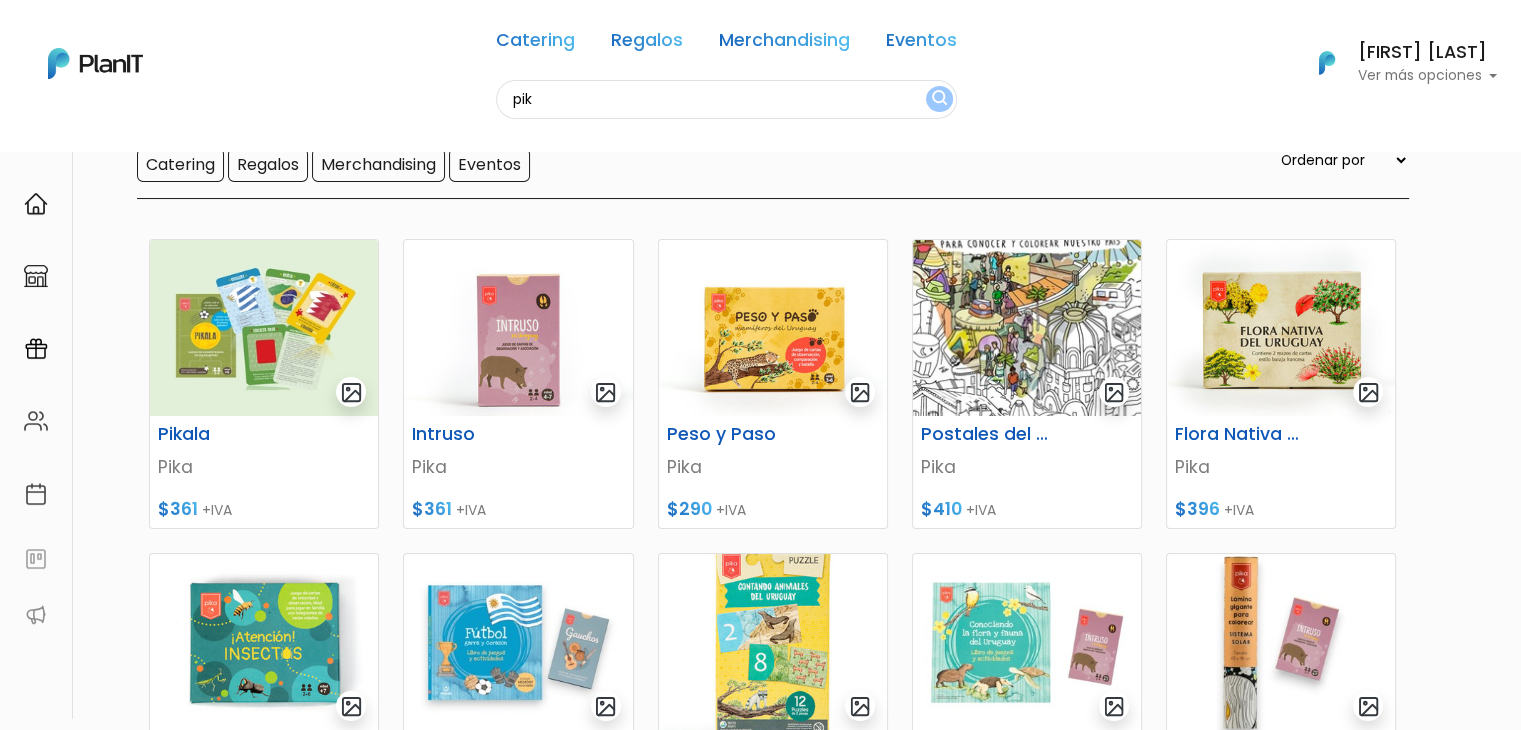 click on "pik" at bounding box center [726, 99] 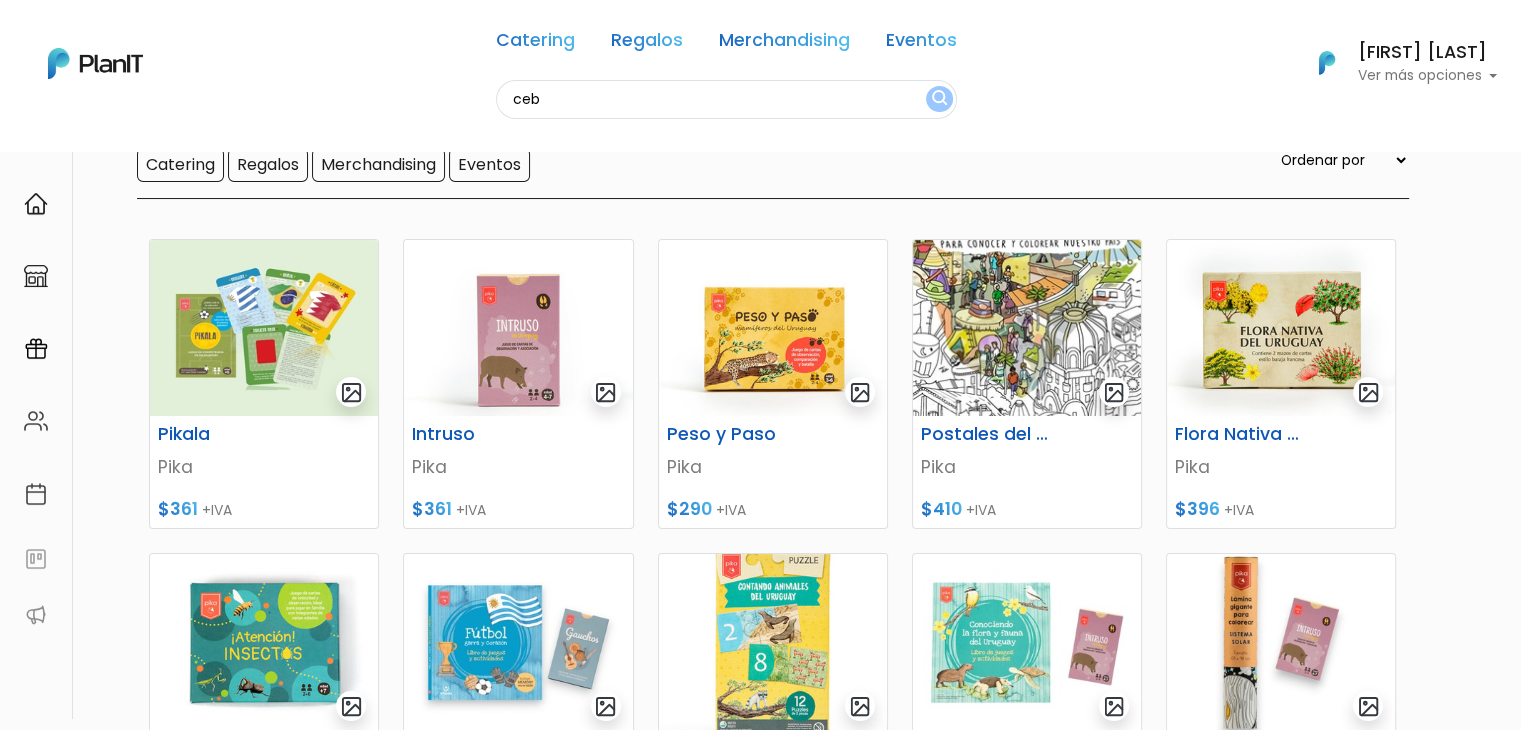 type on "ceb" 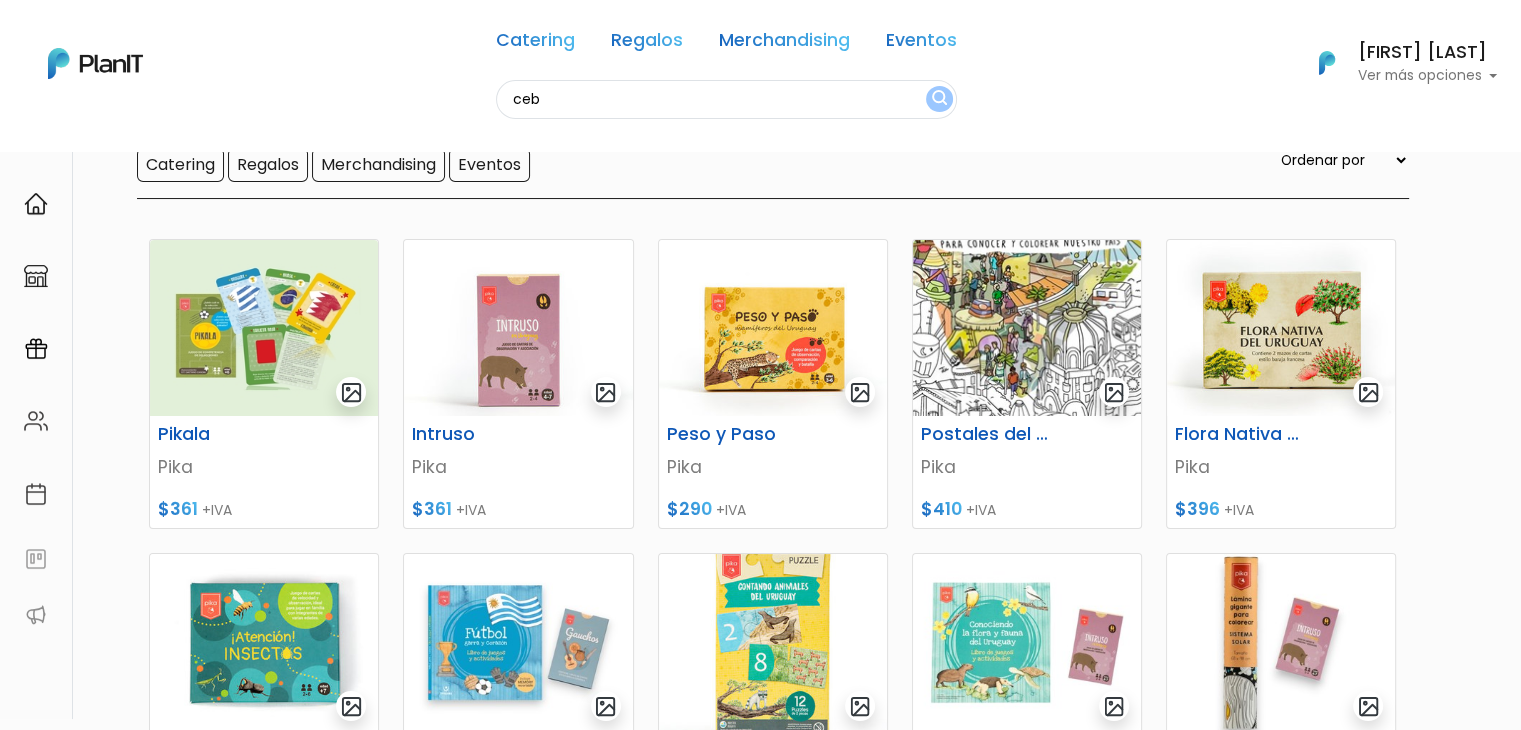click at bounding box center (939, 99) 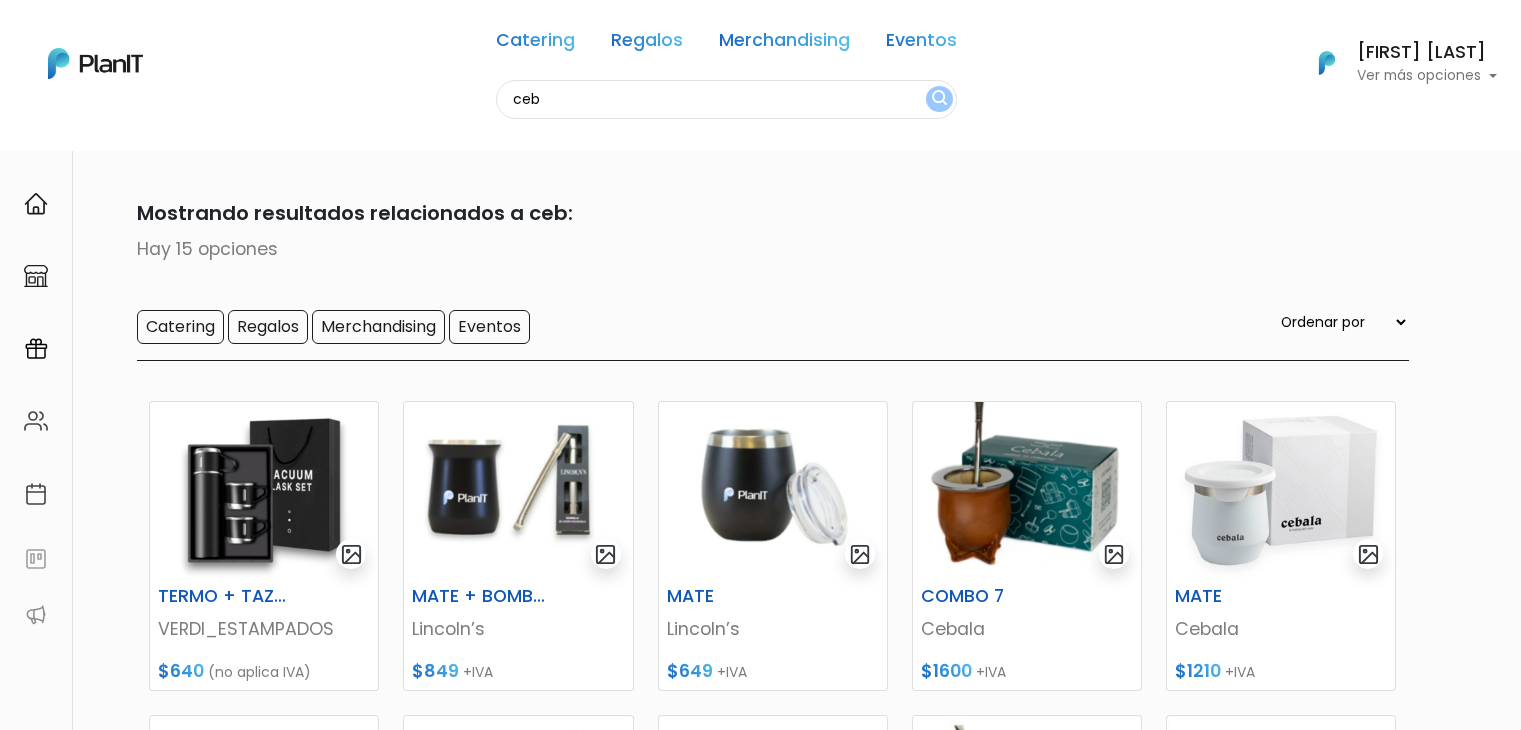 scroll, scrollTop: 0, scrollLeft: 0, axis: both 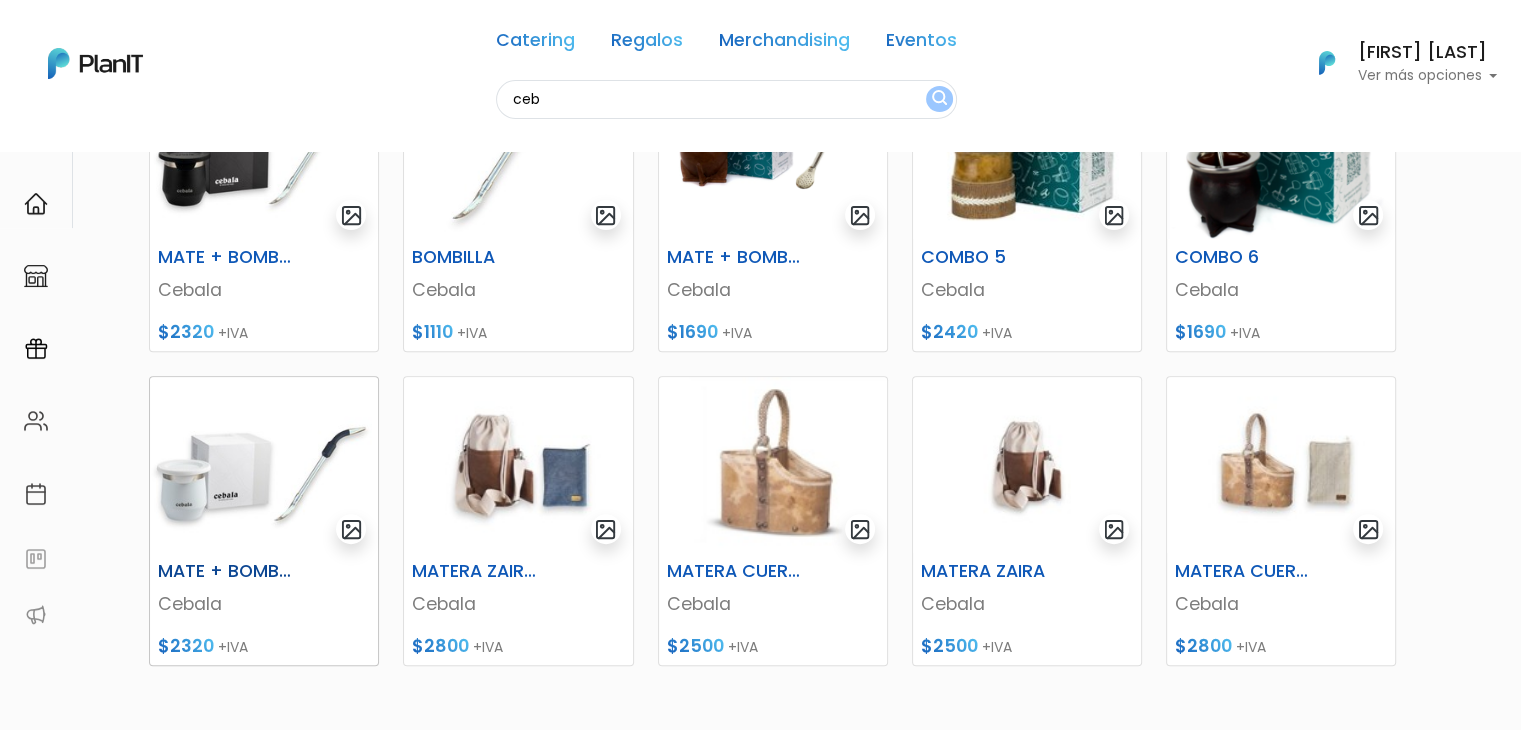 click at bounding box center [264, 465] 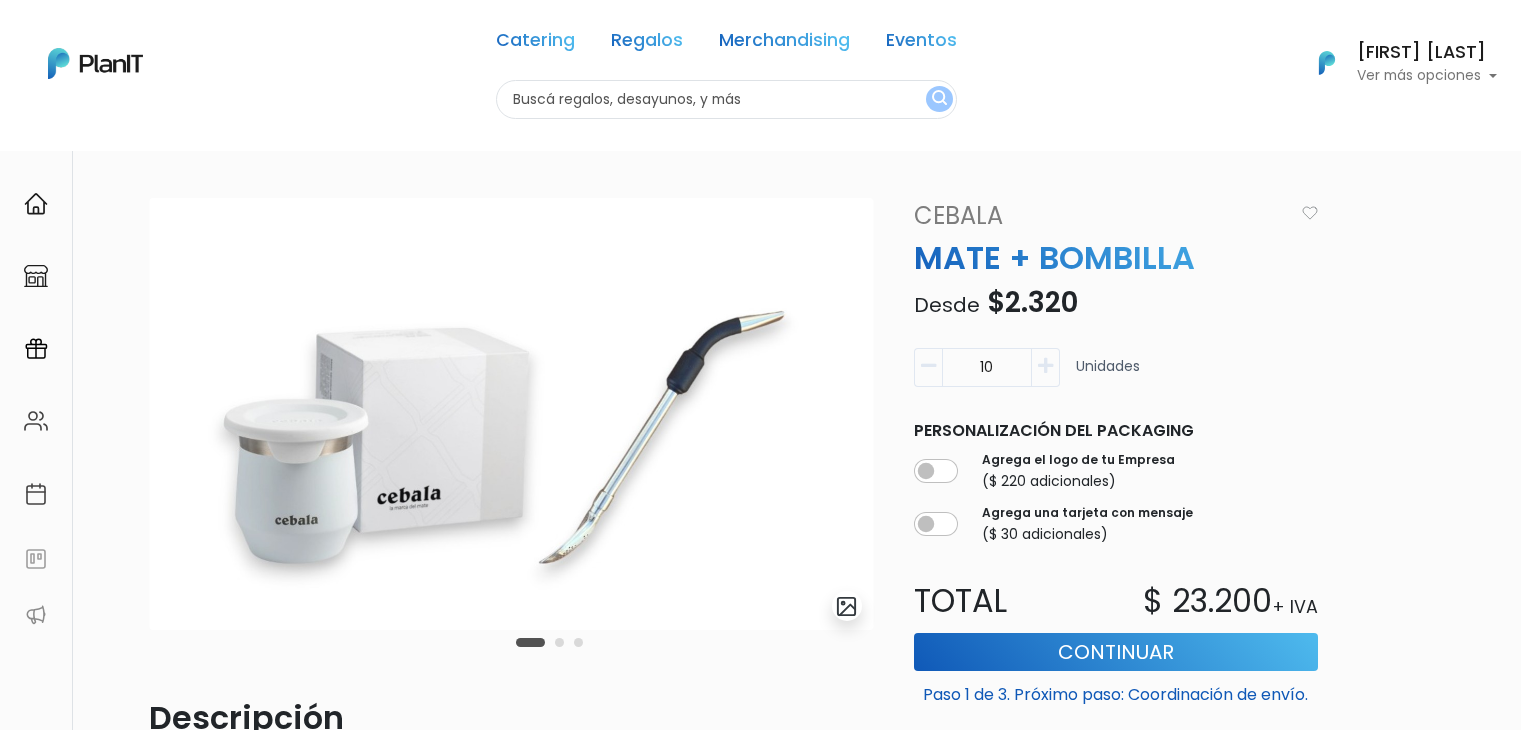 scroll, scrollTop: 0, scrollLeft: 0, axis: both 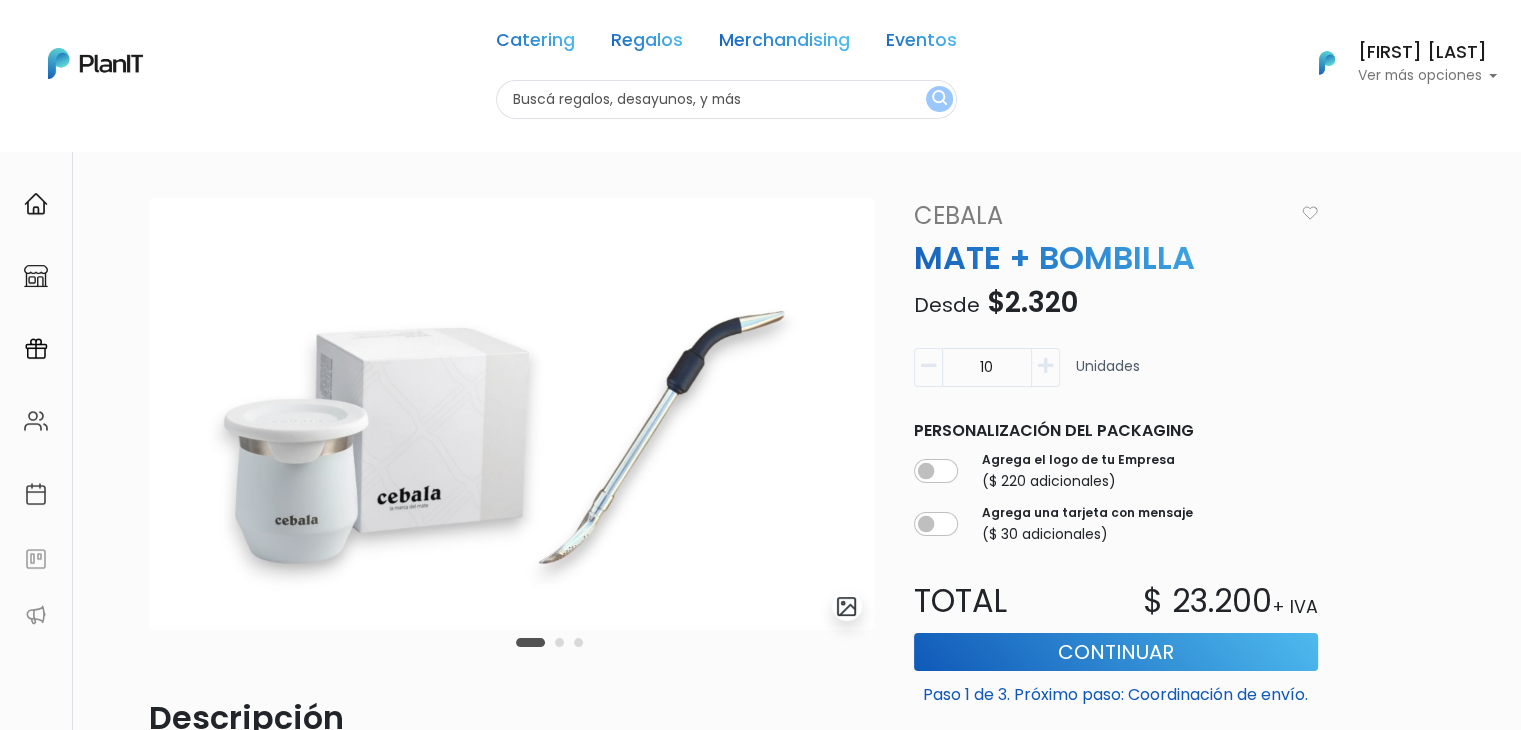 click at bounding box center [726, 99] 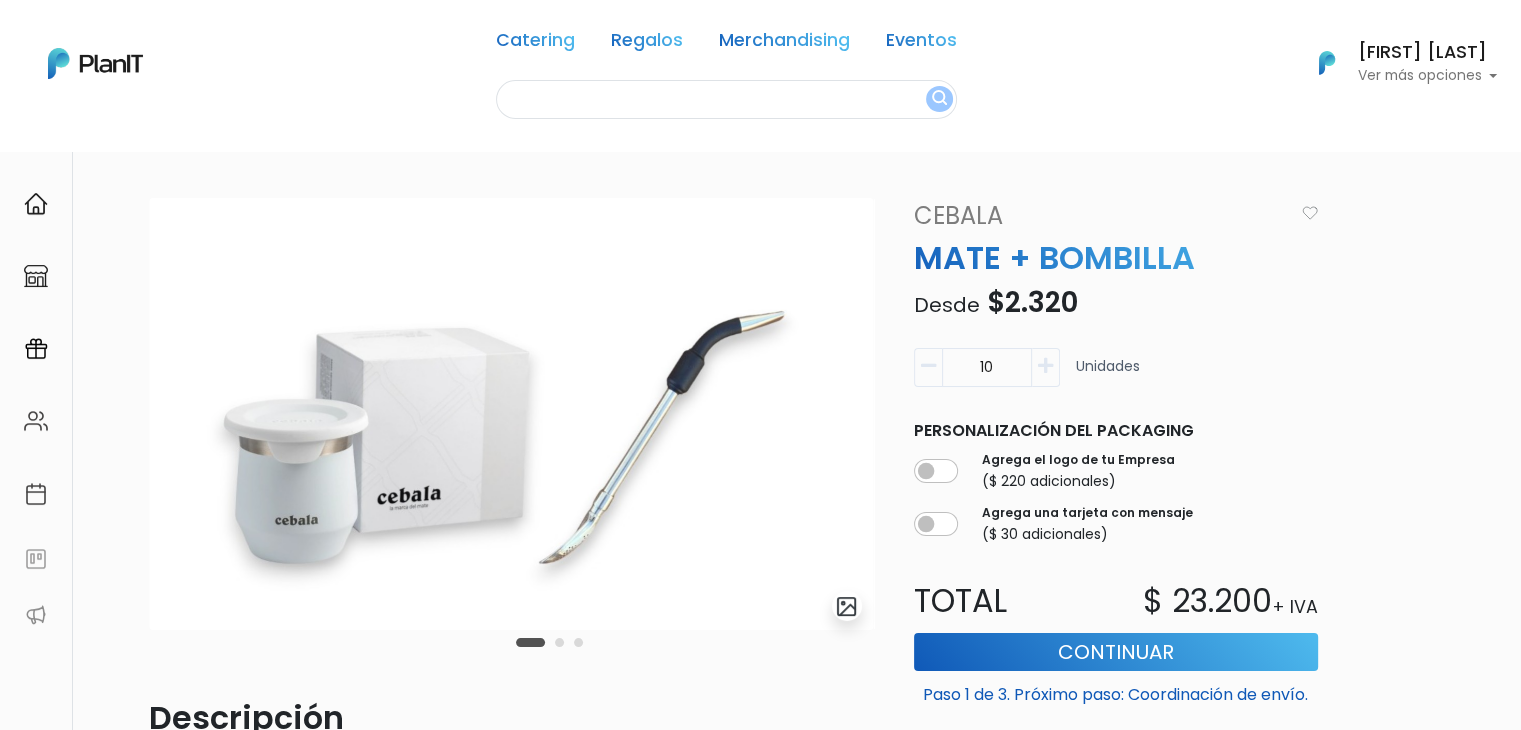 click at bounding box center (726, 99) 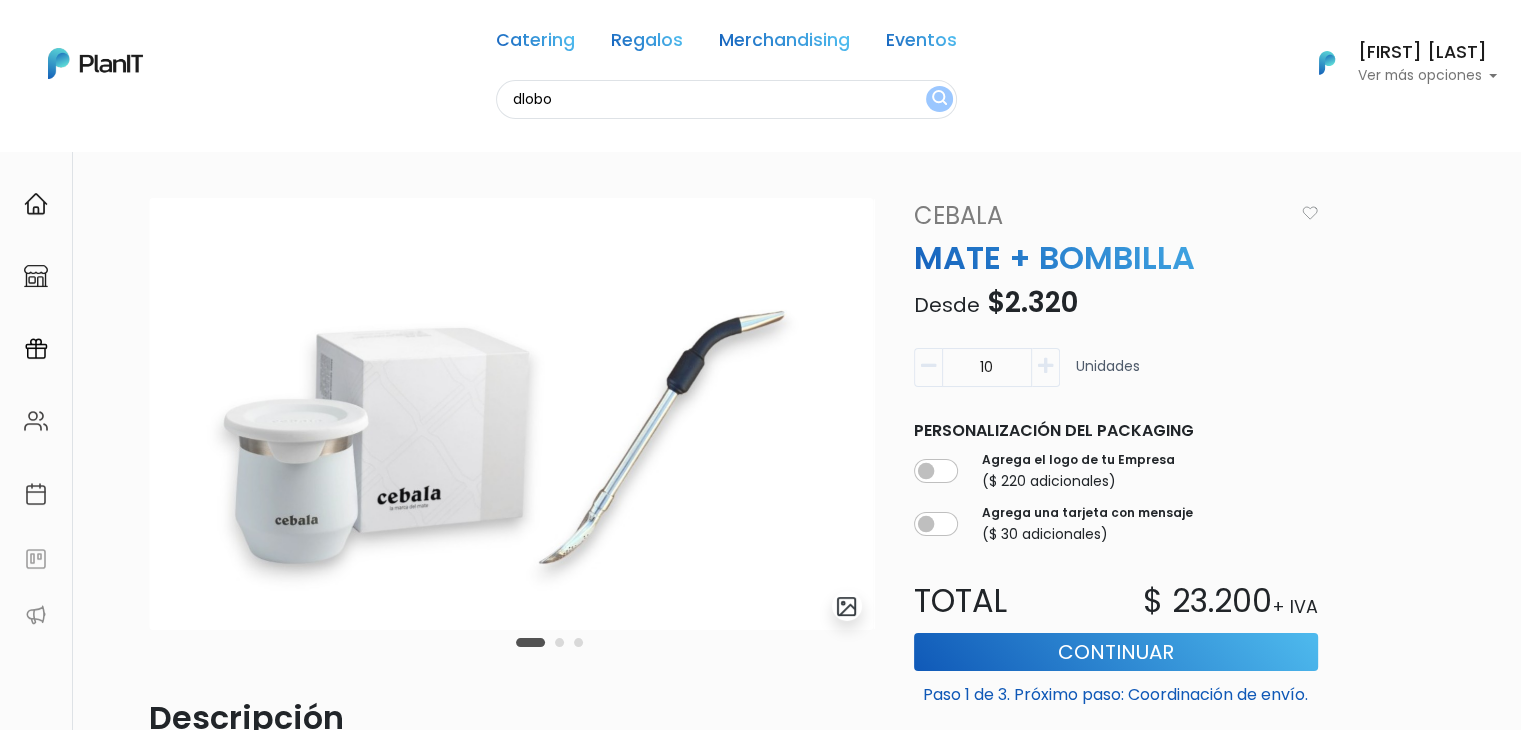 type on "dlobo" 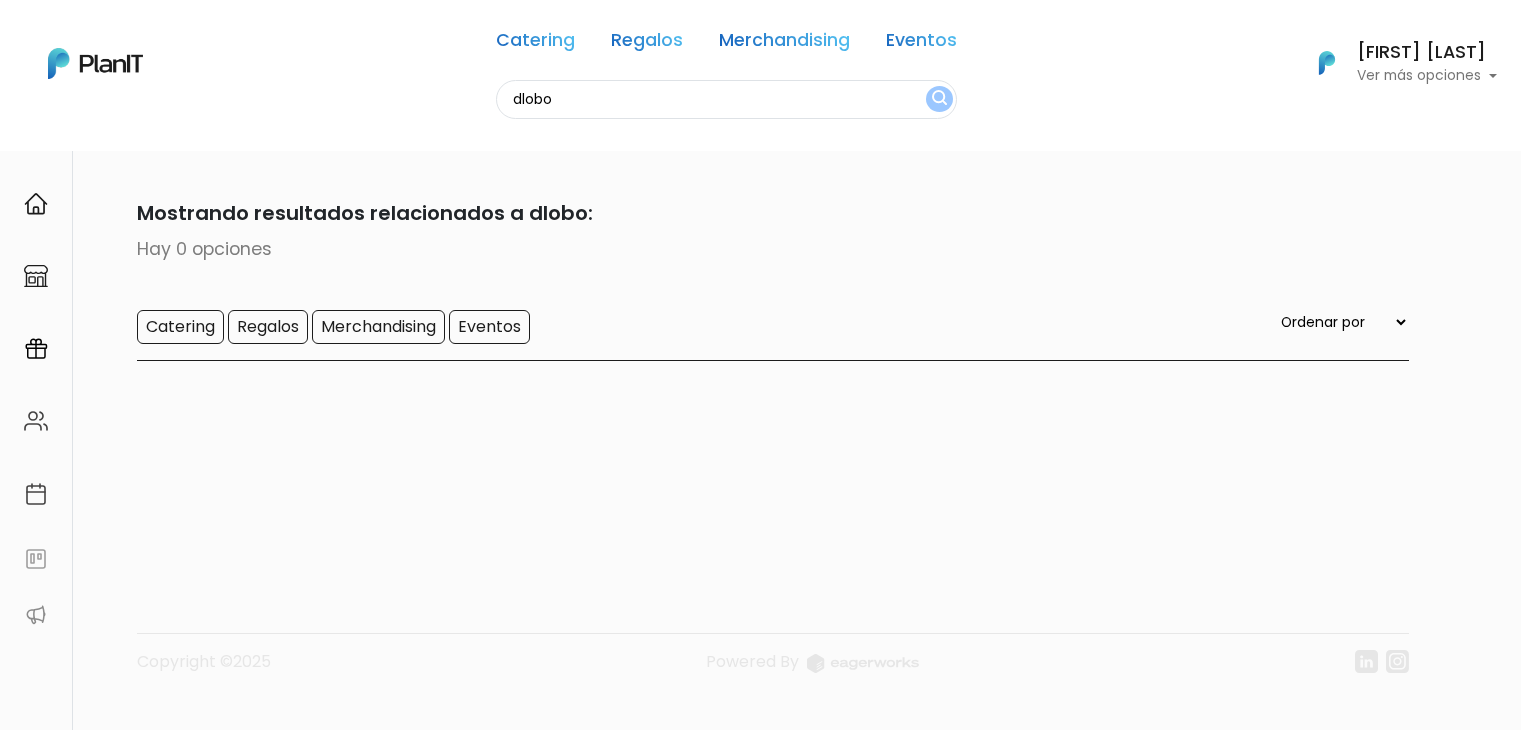 scroll, scrollTop: 0, scrollLeft: 0, axis: both 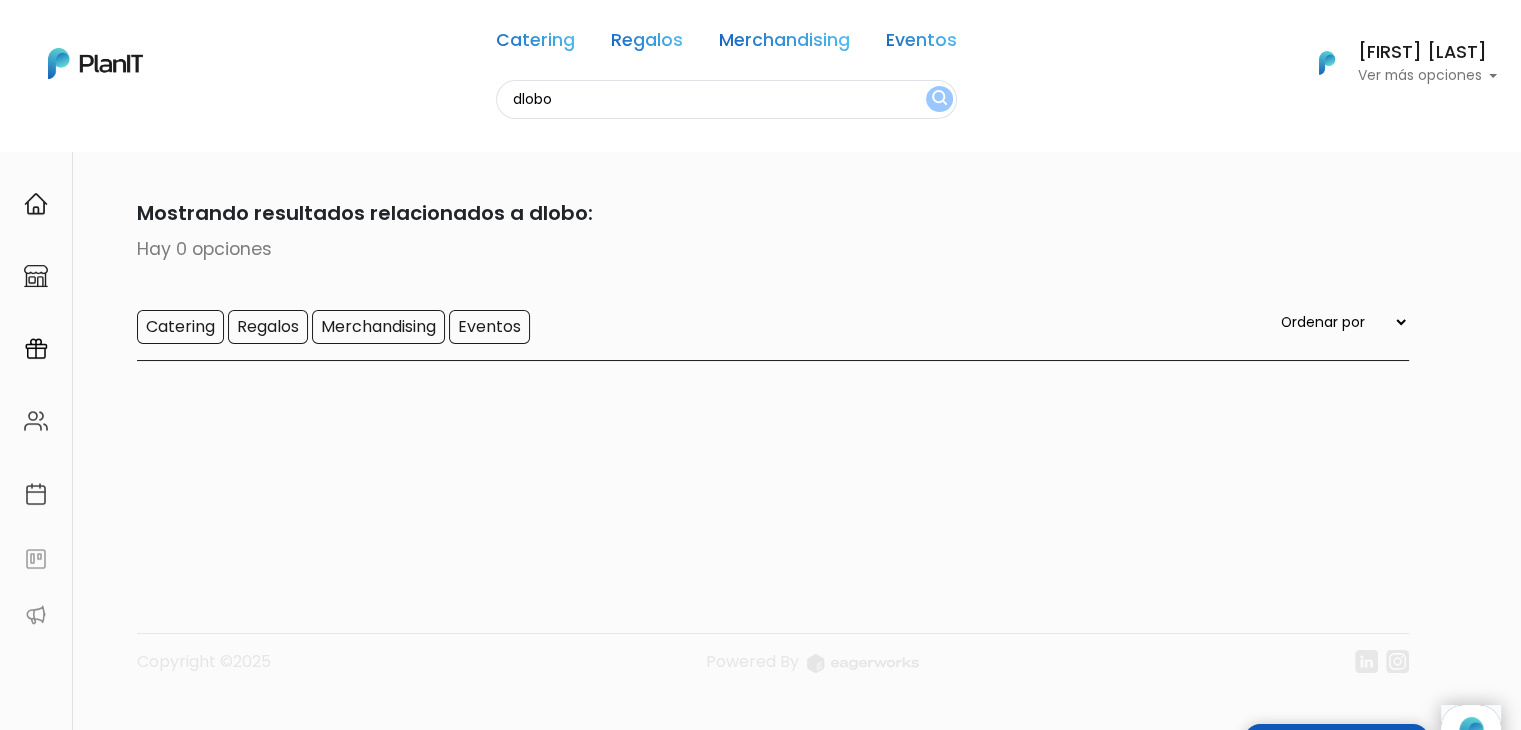 click on "dlobo" at bounding box center (726, 99) 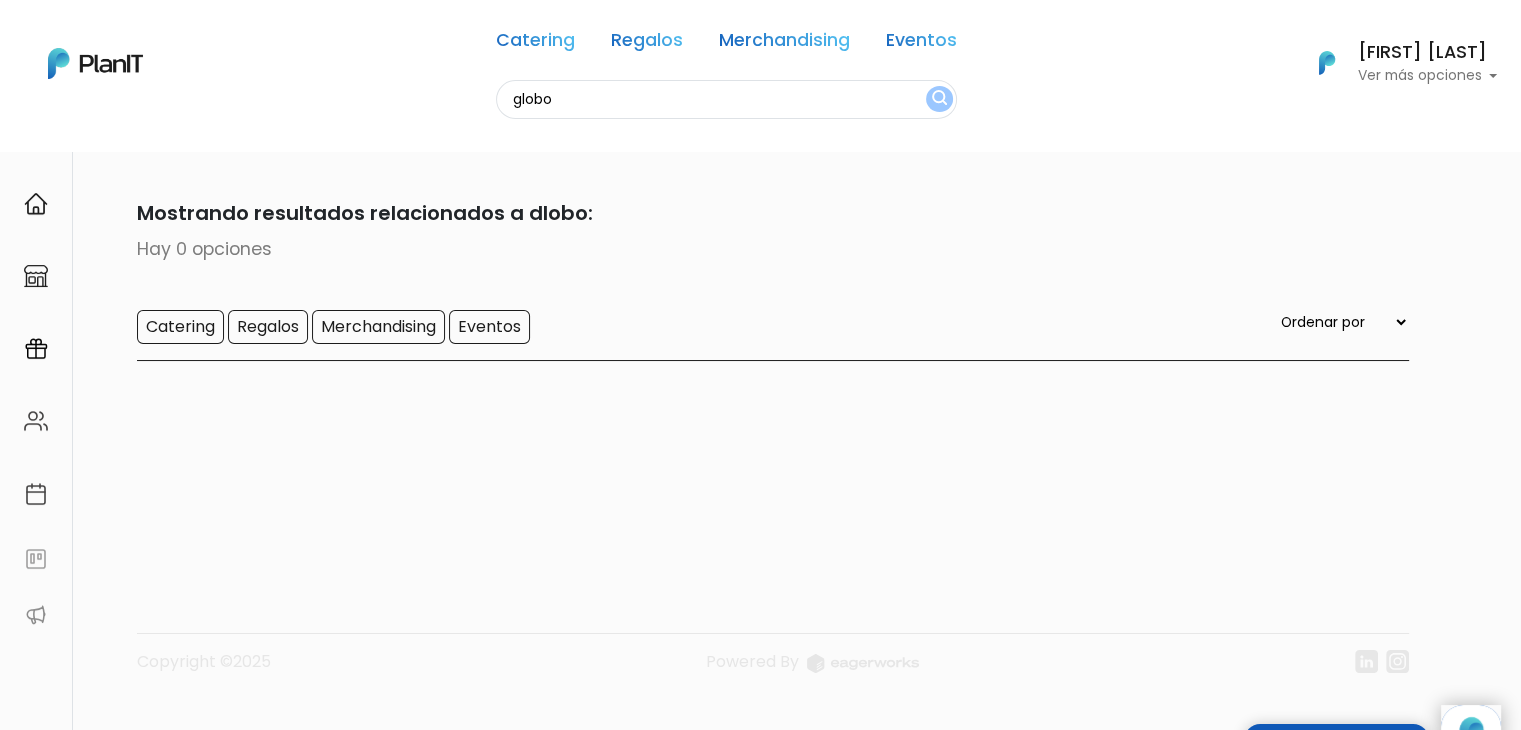 type on "globo" 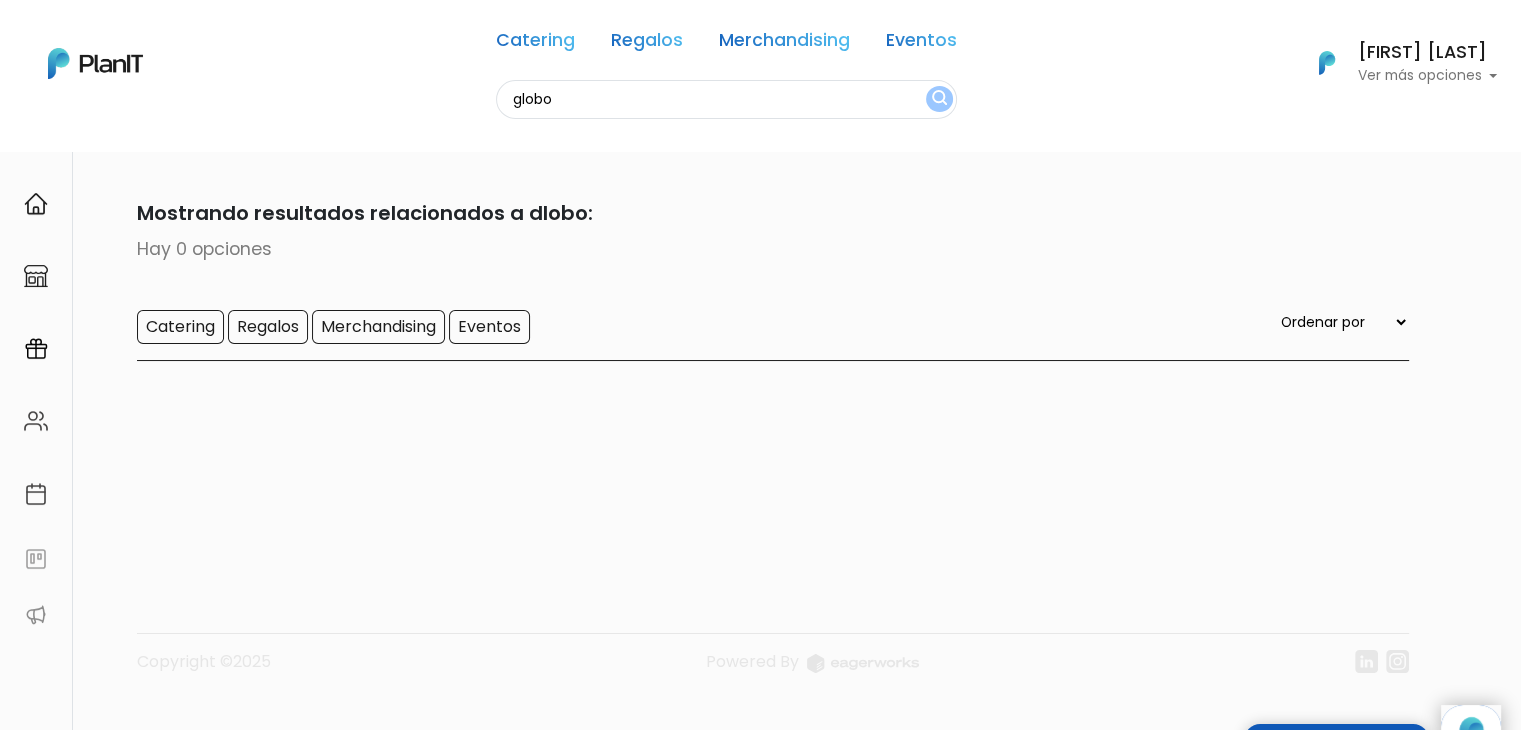 click at bounding box center (939, 99) 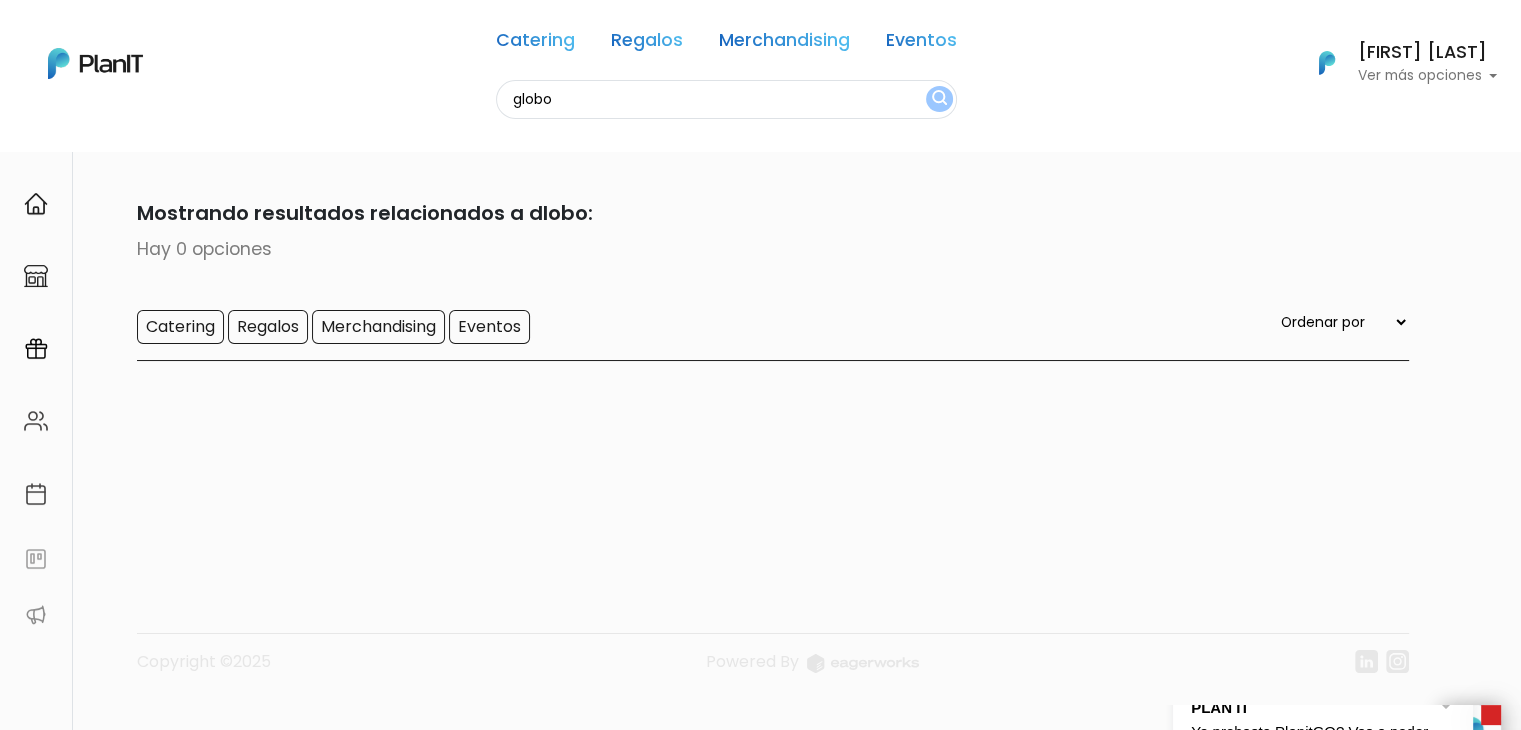 scroll, scrollTop: 0, scrollLeft: 0, axis: both 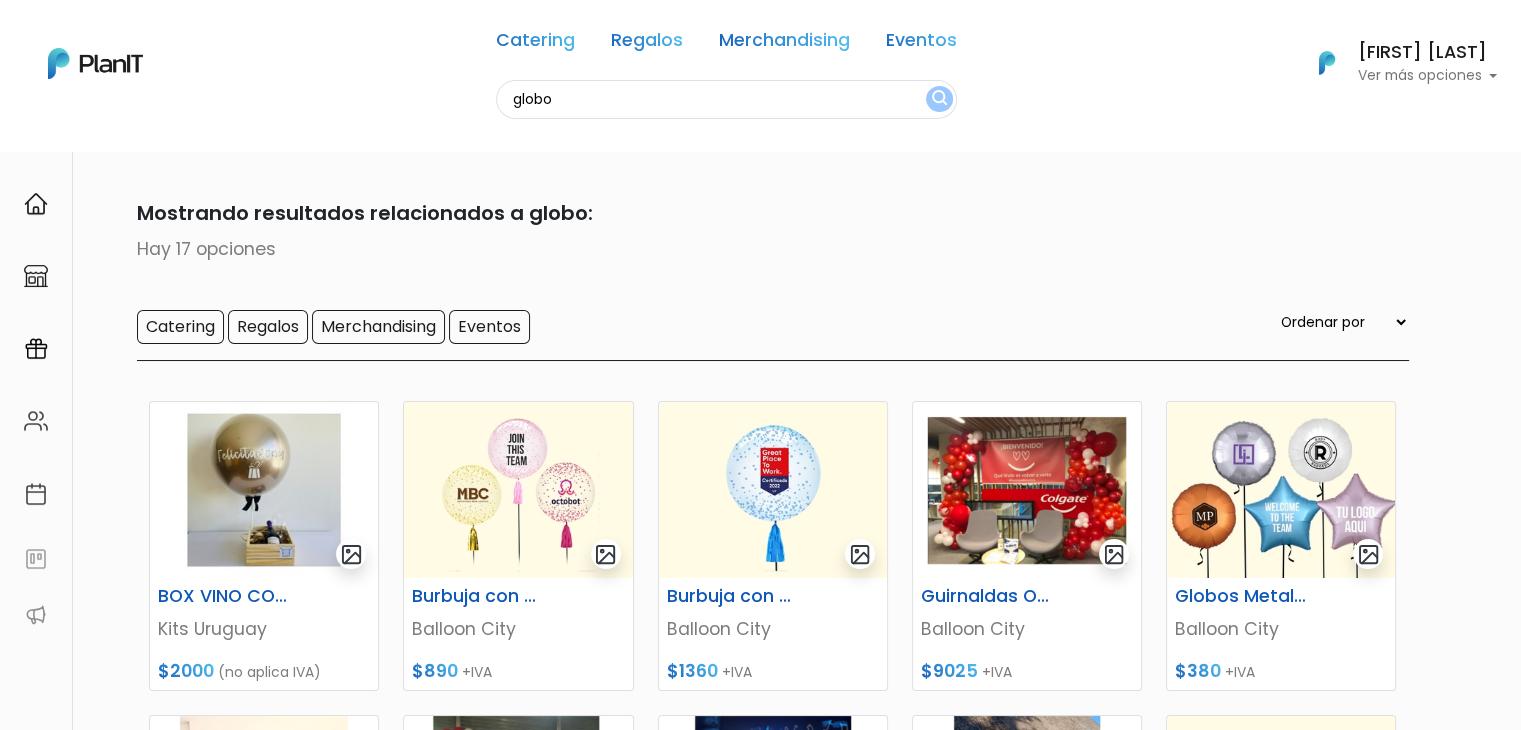 click on "globo" at bounding box center [726, 99] 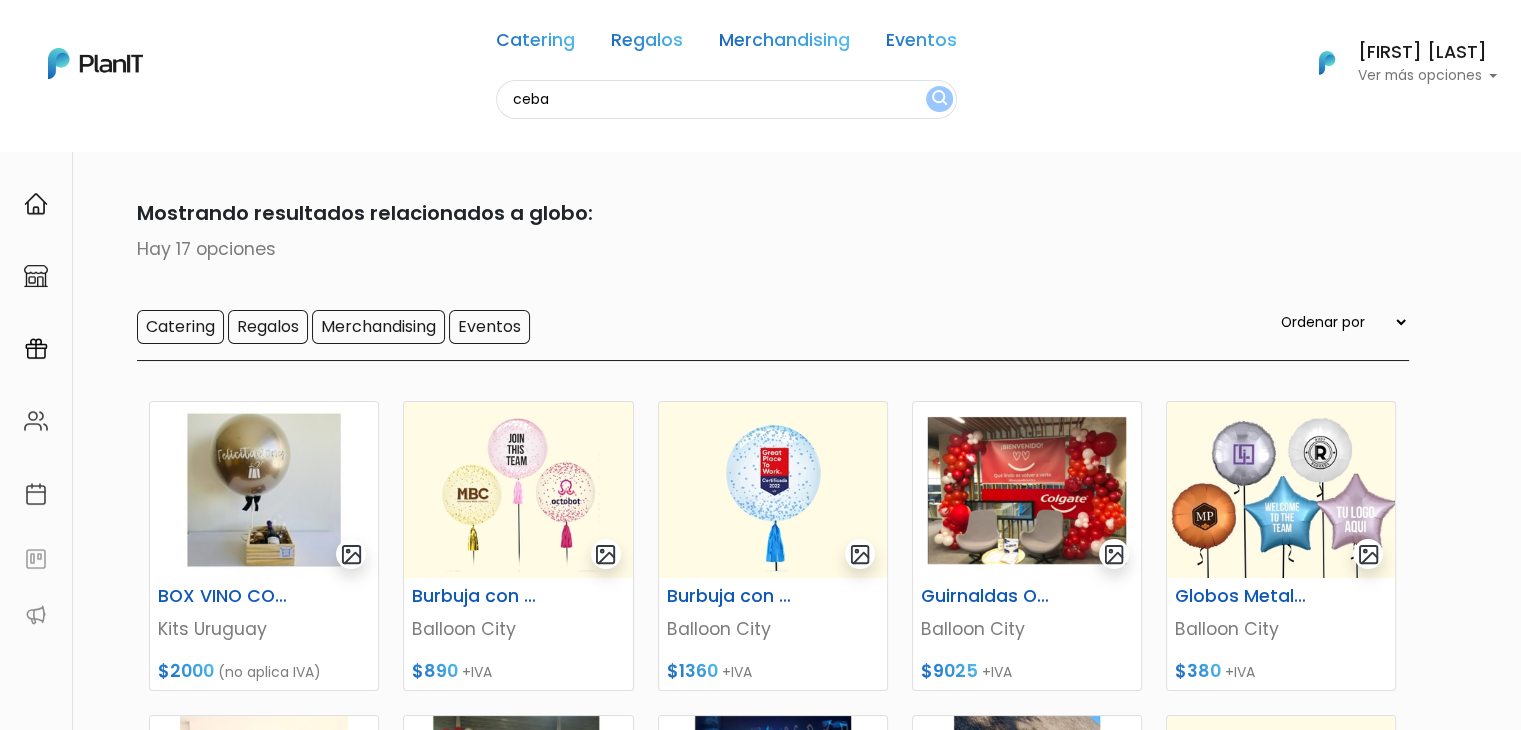 type on "ceba" 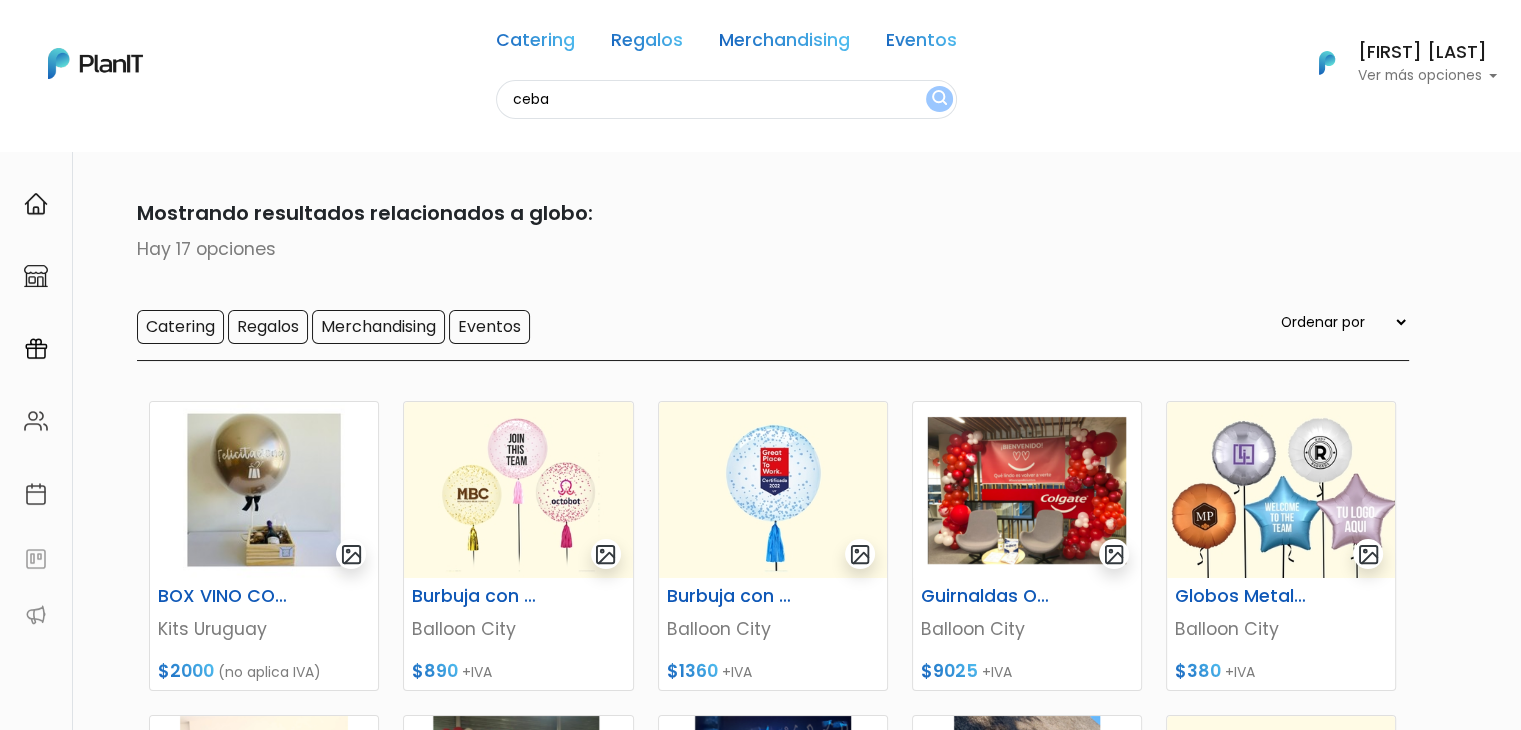 click at bounding box center [939, 99] 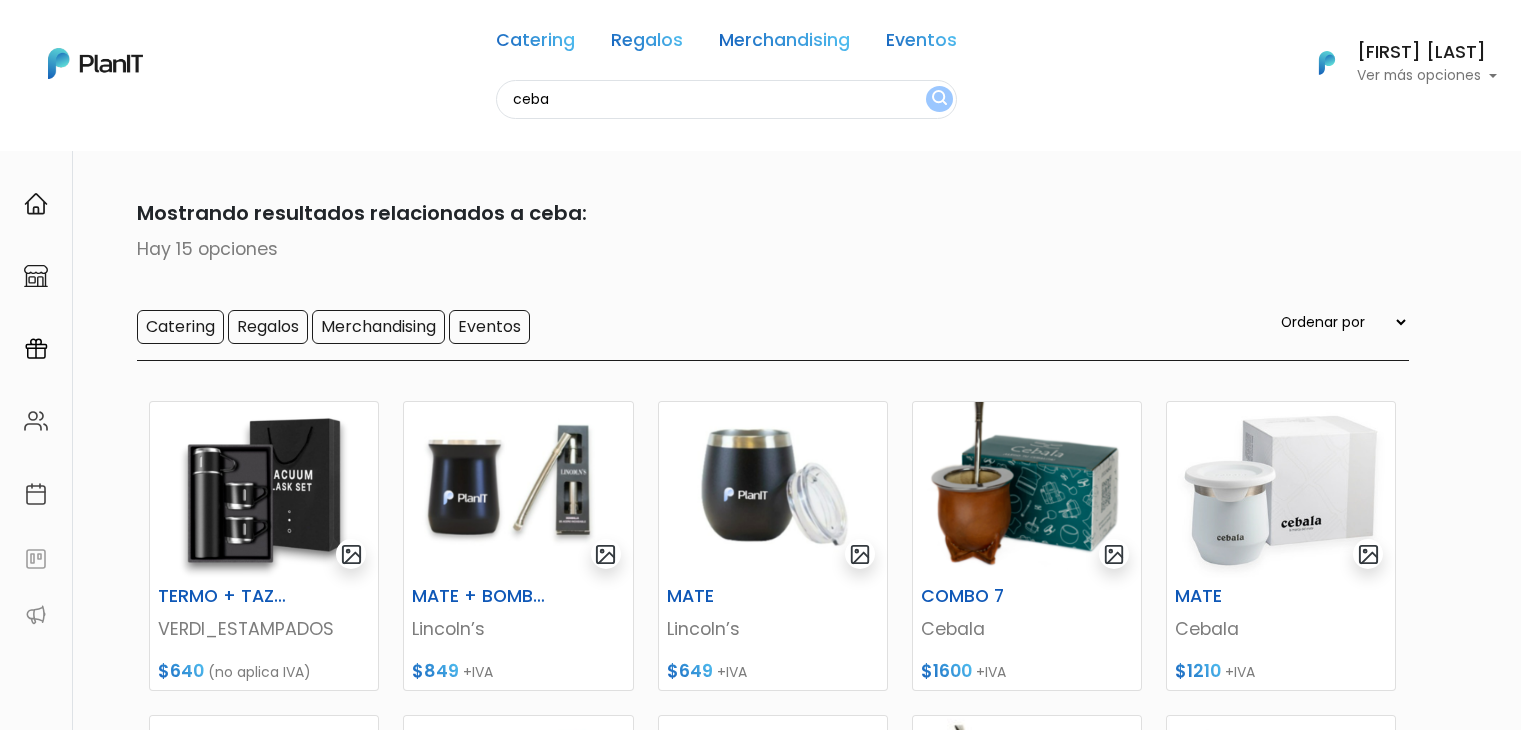 scroll, scrollTop: 0, scrollLeft: 0, axis: both 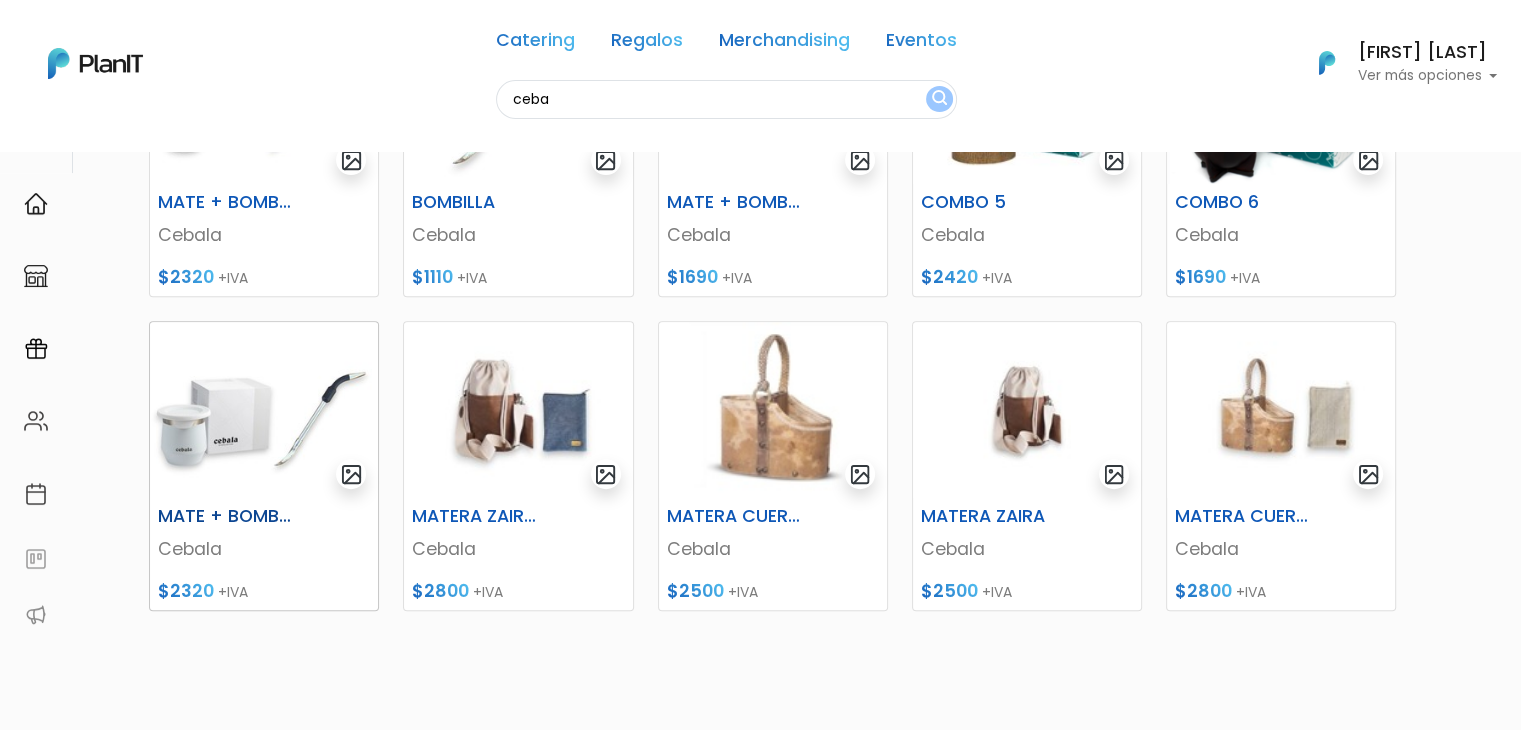 click at bounding box center [264, 410] 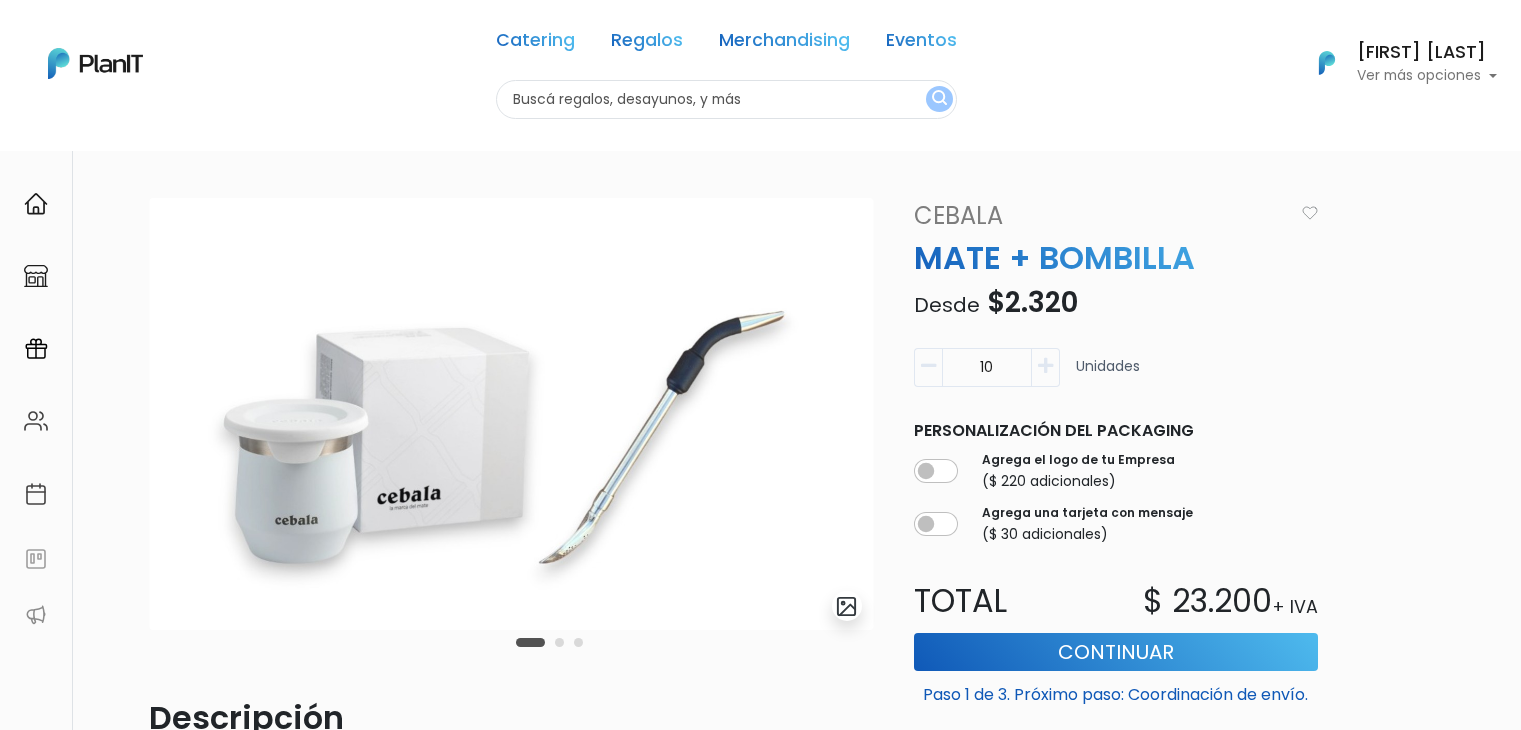 scroll, scrollTop: 0, scrollLeft: 0, axis: both 